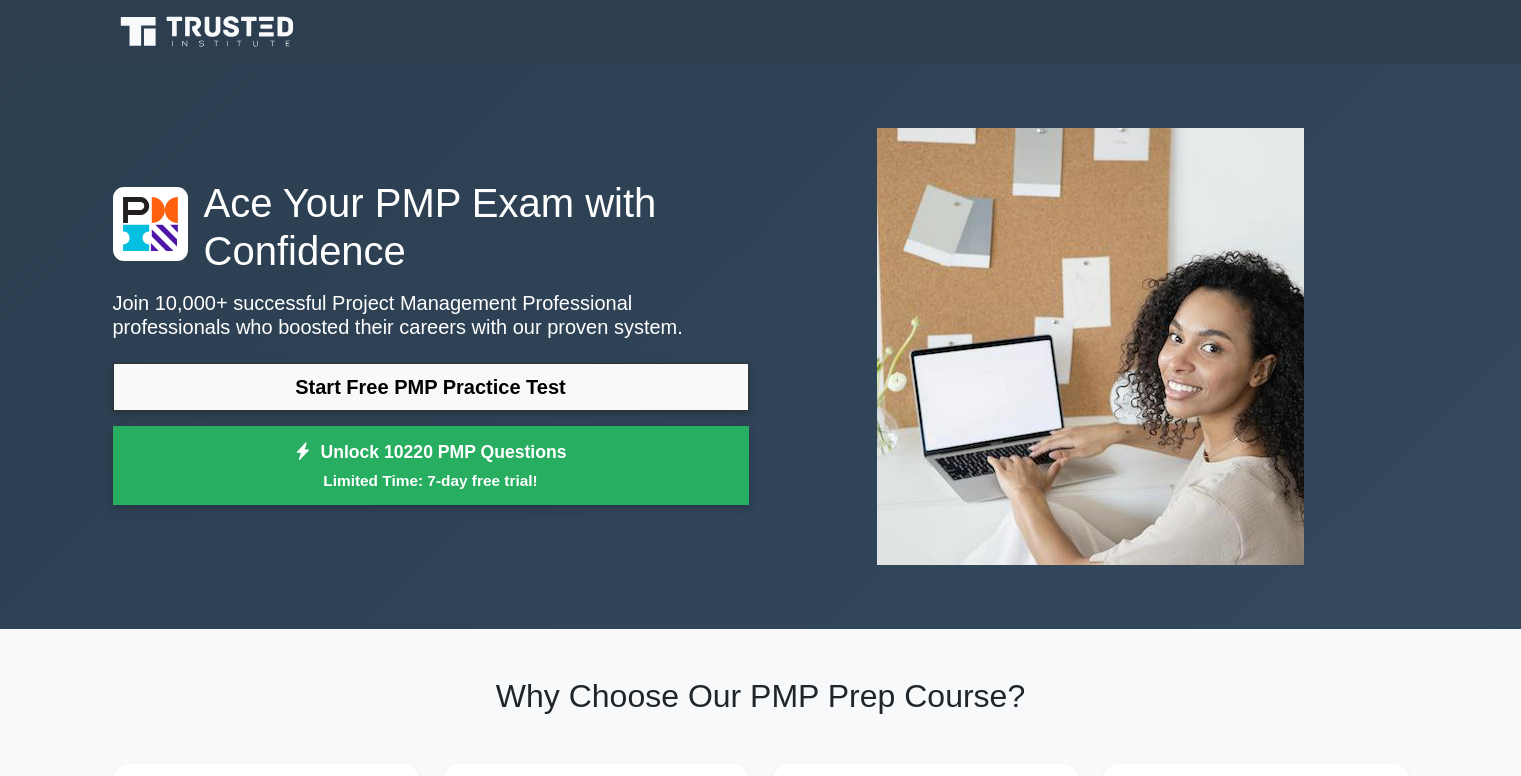 scroll, scrollTop: 0, scrollLeft: 0, axis: both 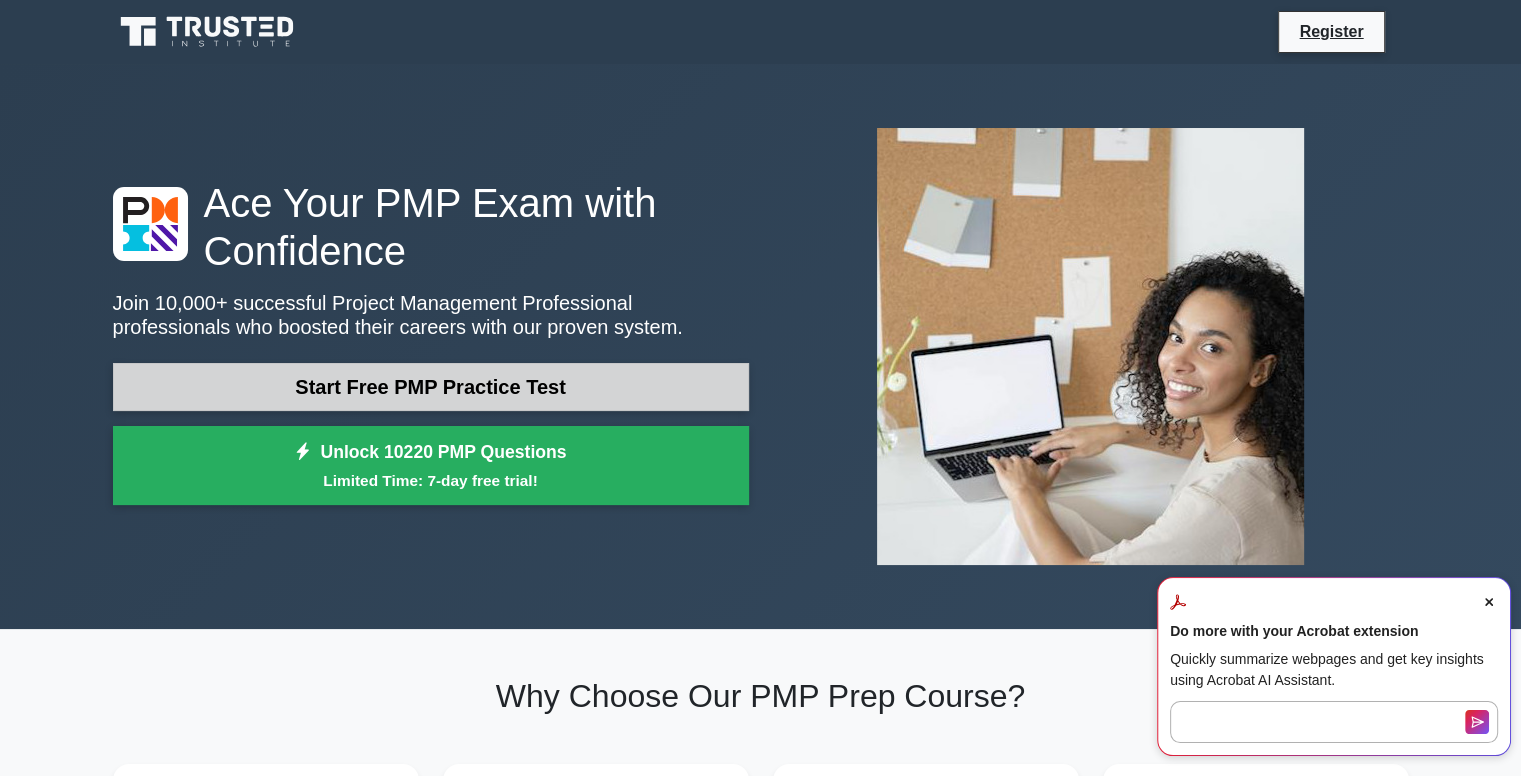 click on "Start Free PMP Practice Test" at bounding box center [431, 387] 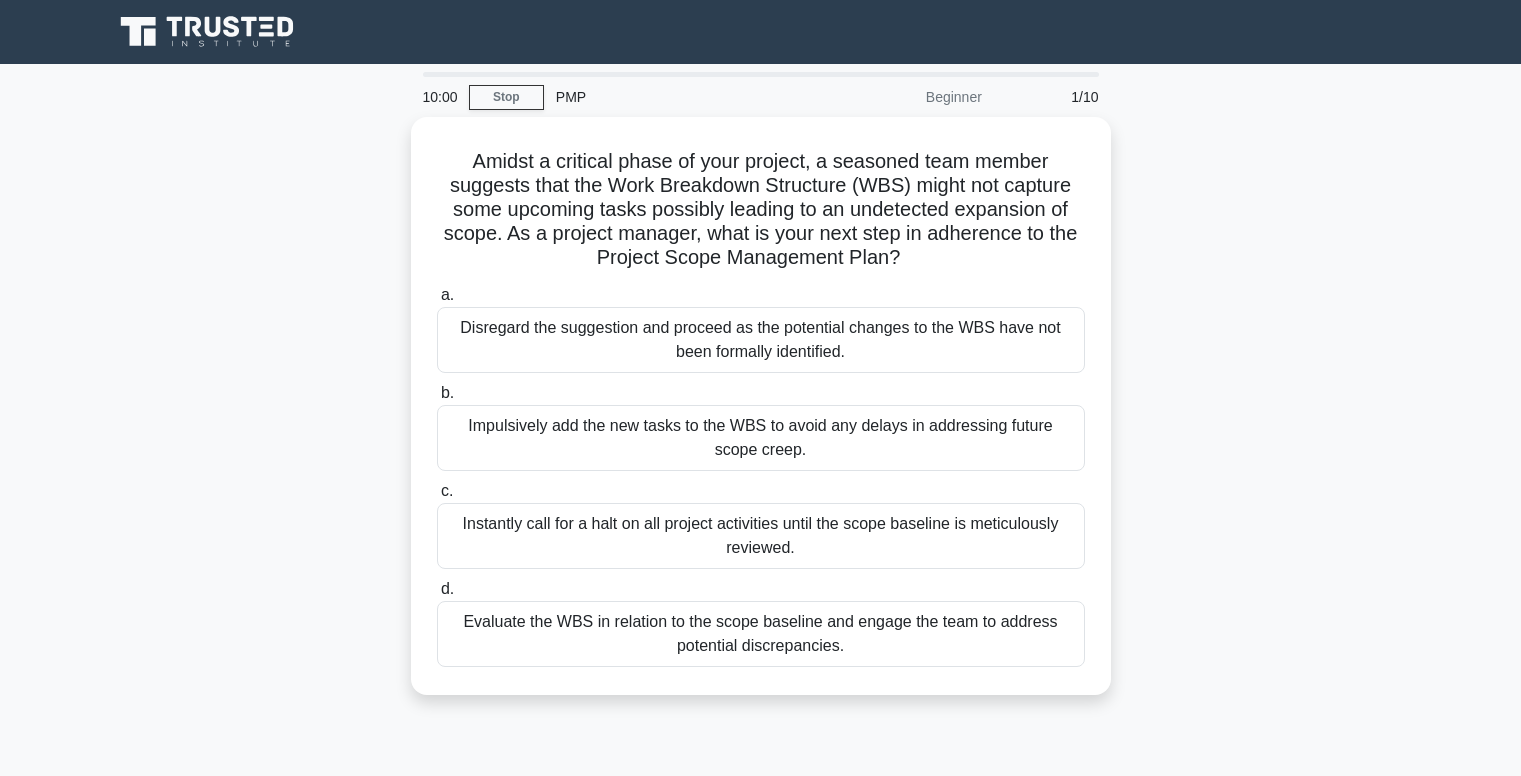 scroll, scrollTop: 0, scrollLeft: 0, axis: both 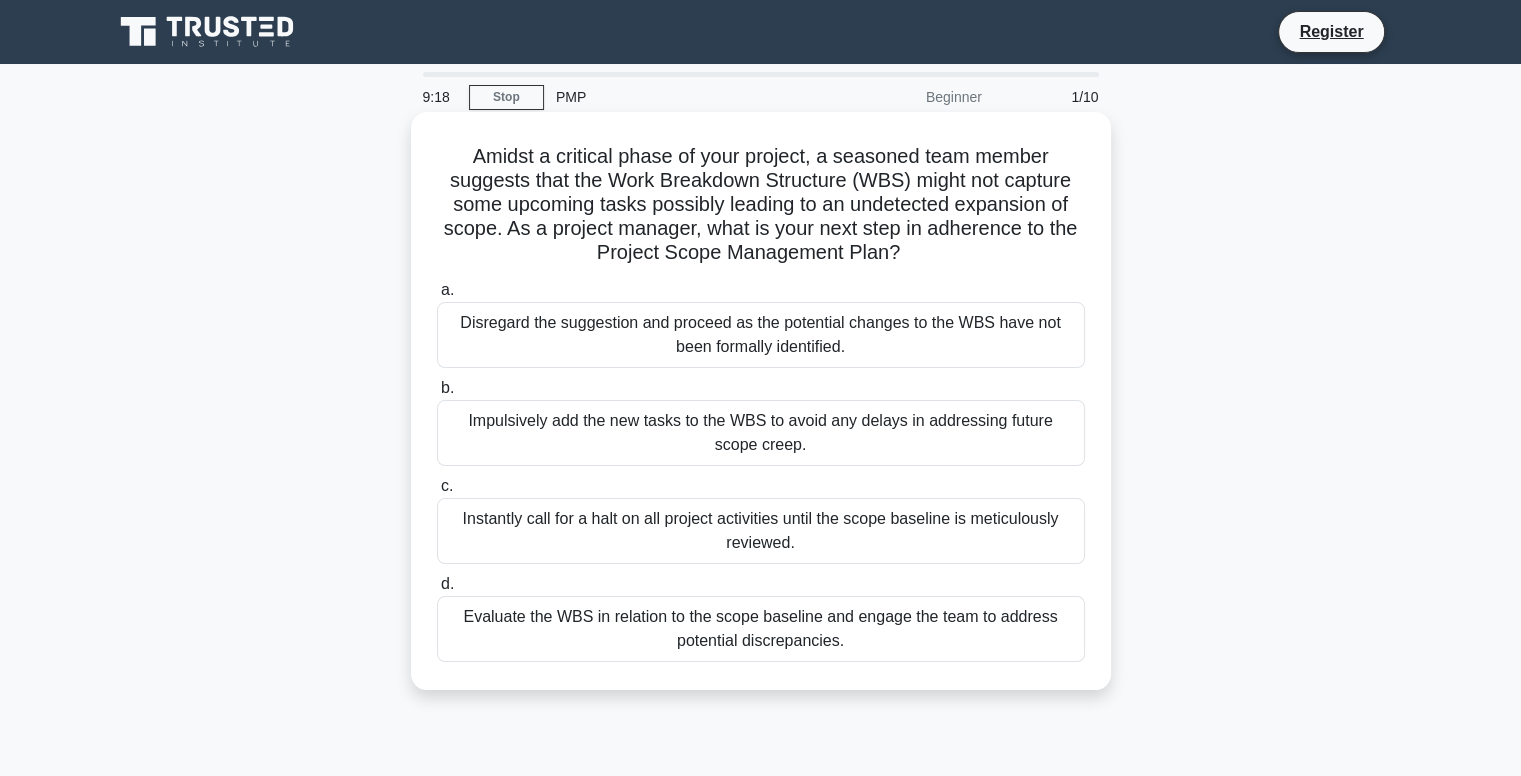click on "Evaluate the WBS in relation to the scope baseline and engage the team to address potential discrepancies." at bounding box center [761, 629] 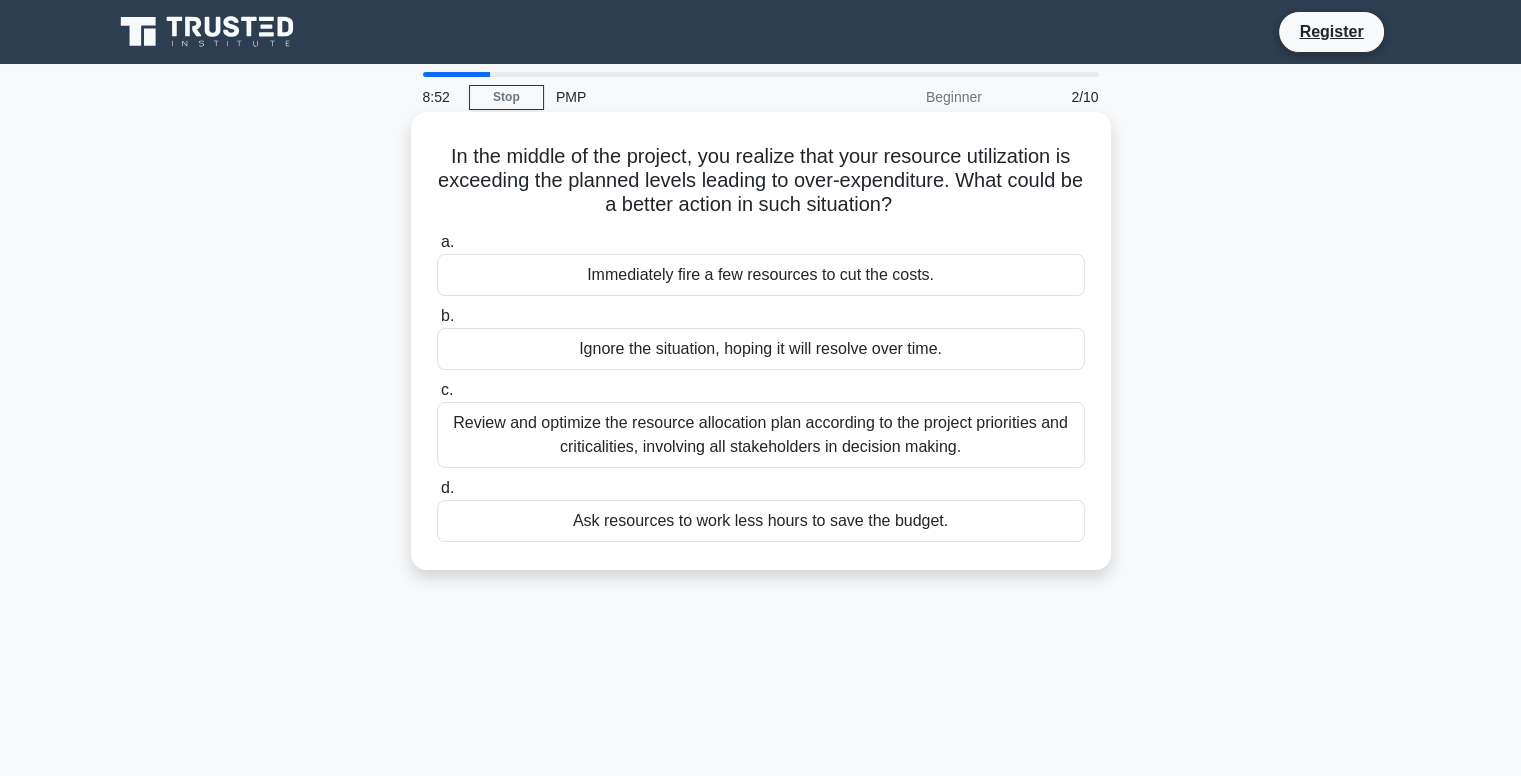 click on "Review and optimize the resource allocation plan according to the project priorities and criticalities, involving all stakeholders in decision making." at bounding box center [761, 435] 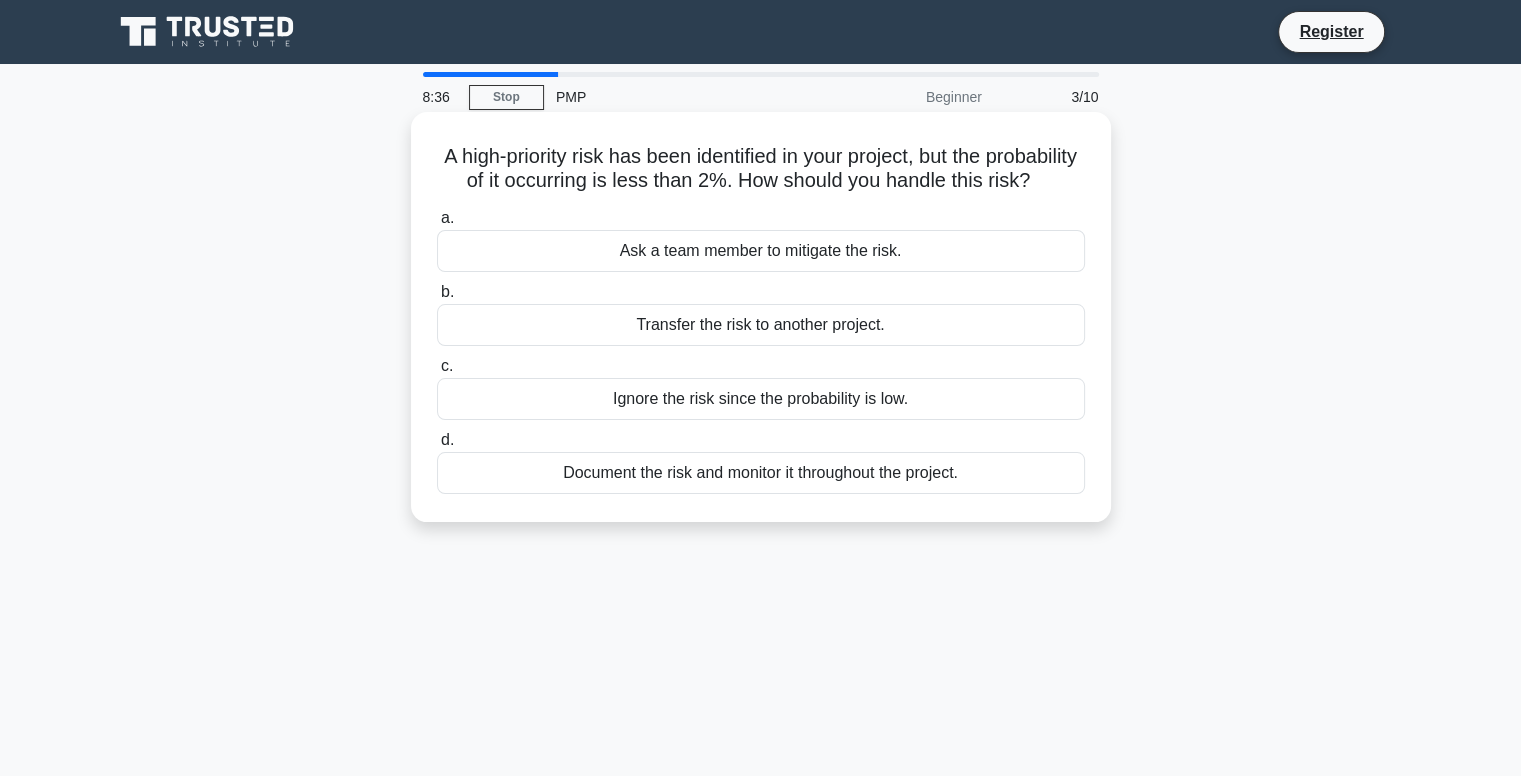 click on "Document the risk and monitor it throughout the project." at bounding box center (761, 473) 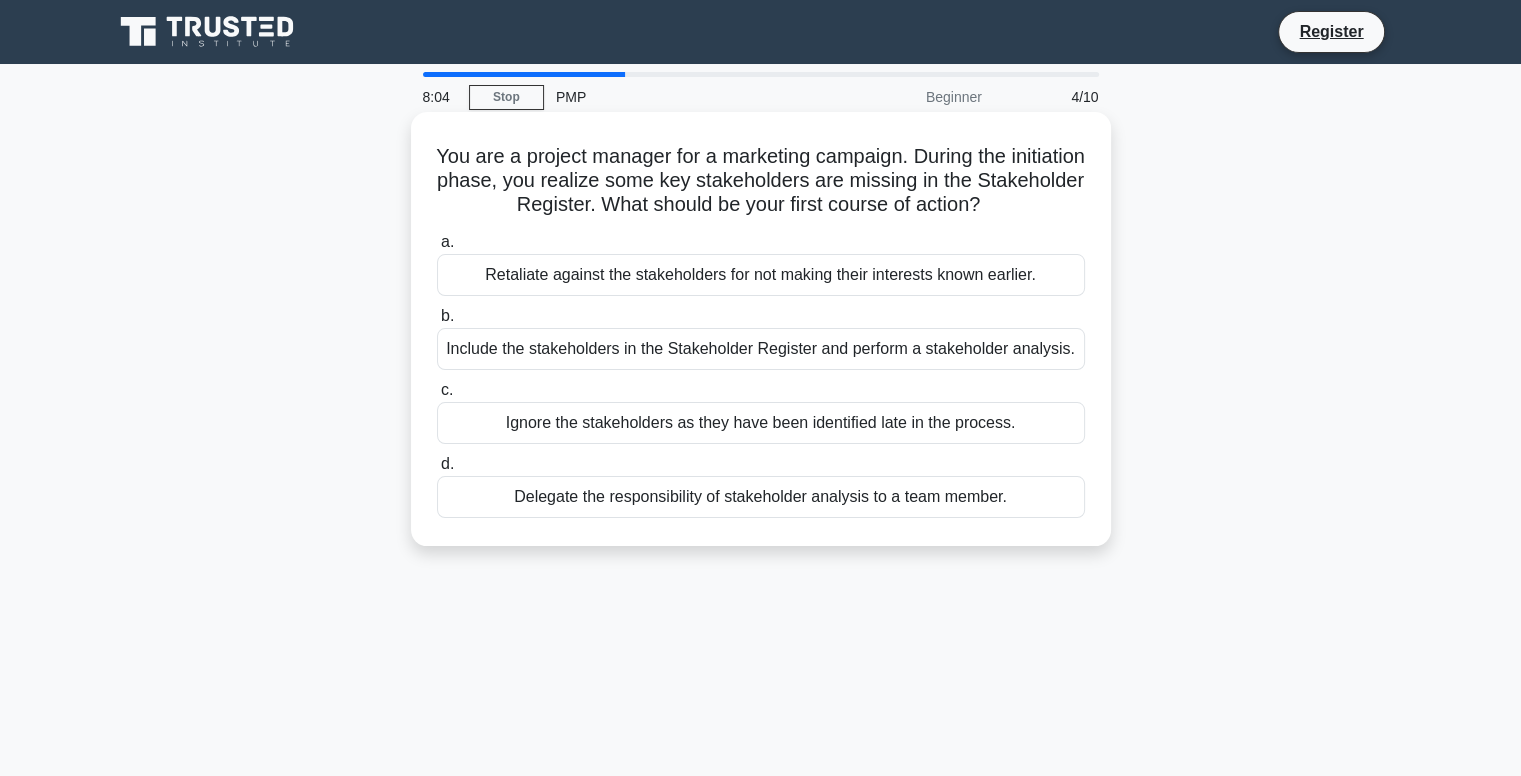 click on "Include the stakeholders in the Stakeholder Register and perform a stakeholder analysis." at bounding box center (761, 349) 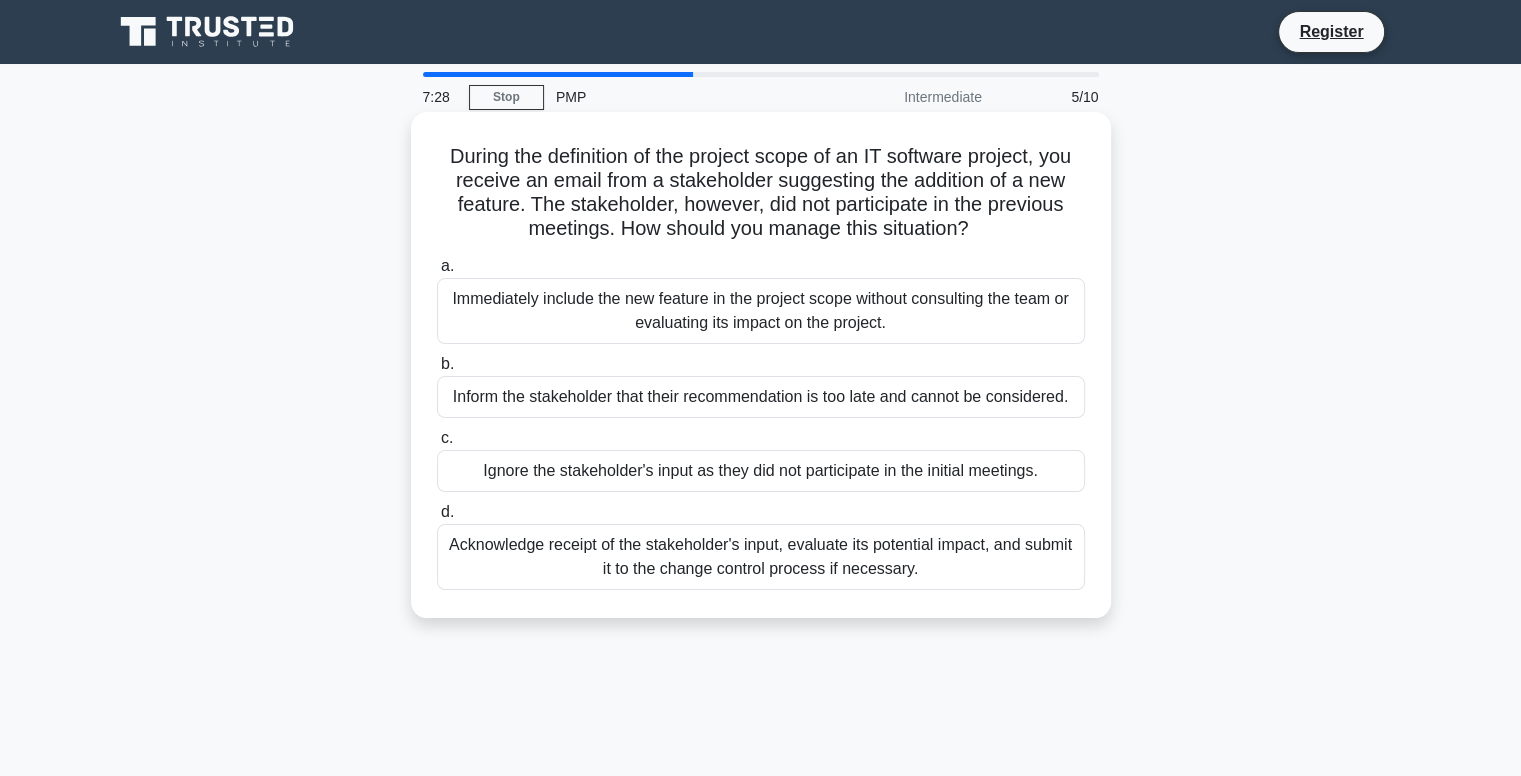 click on "Acknowledge receipt of the stakeholder's input, evaluate its potential impact, and submit it to the change control process if necessary." at bounding box center [761, 557] 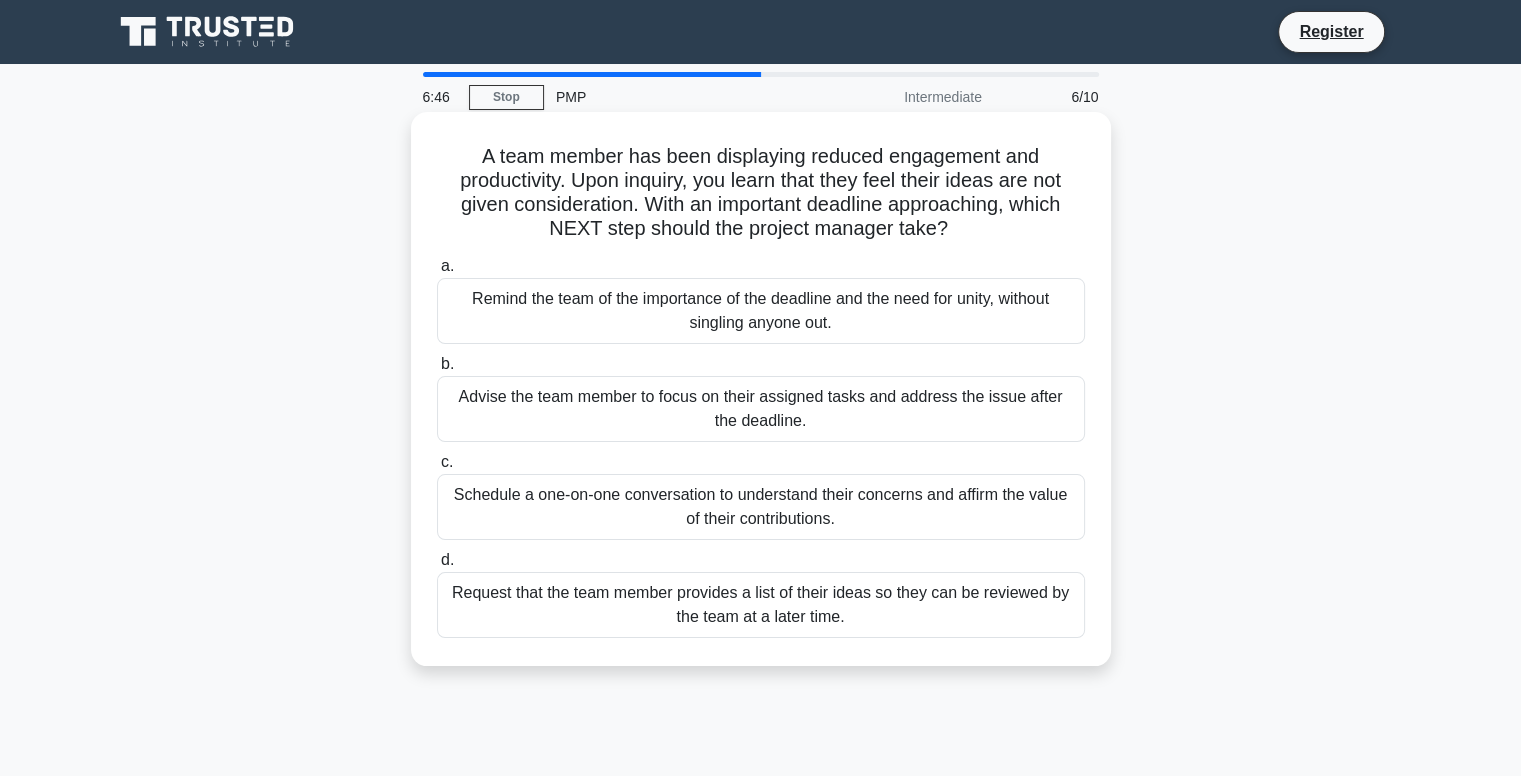 click on "Schedule a one-on-one conversation to understand their concerns and affirm the value of their contributions." at bounding box center [761, 507] 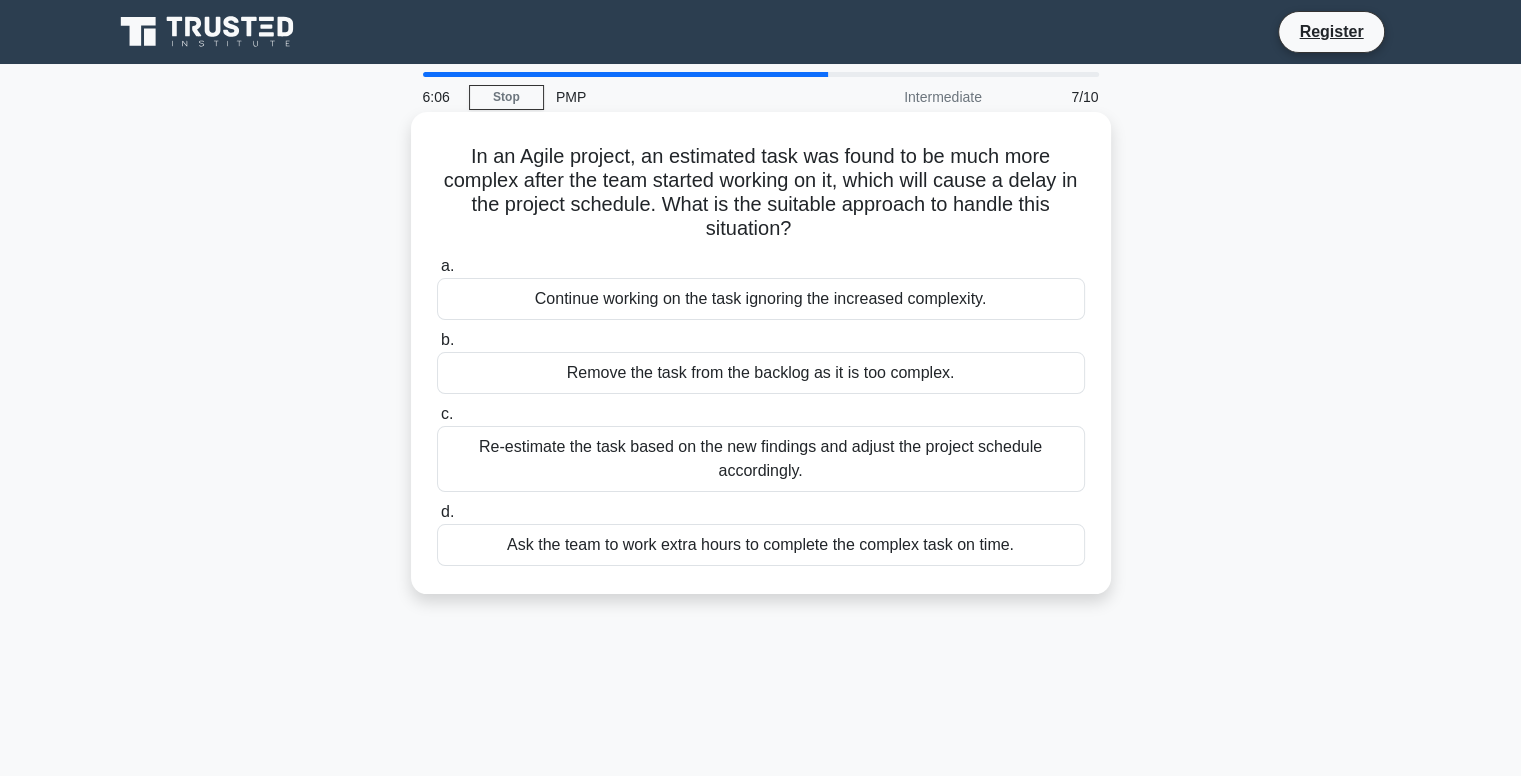 click on "Re-estimate the task based on the new findings and adjust the project schedule accordingly." at bounding box center [761, 459] 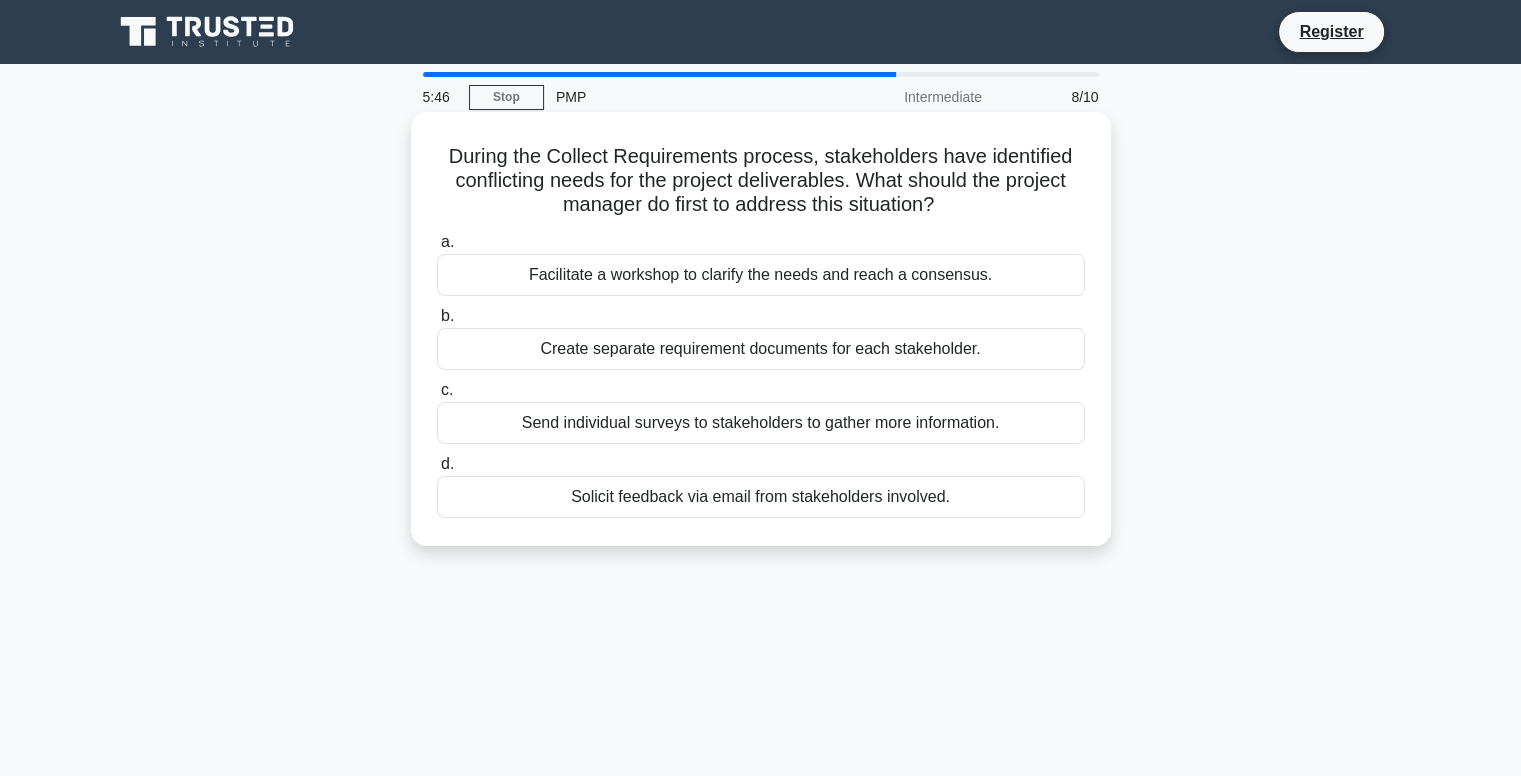 click on "Send individual surveys to stakeholders to gather more information." at bounding box center (761, 423) 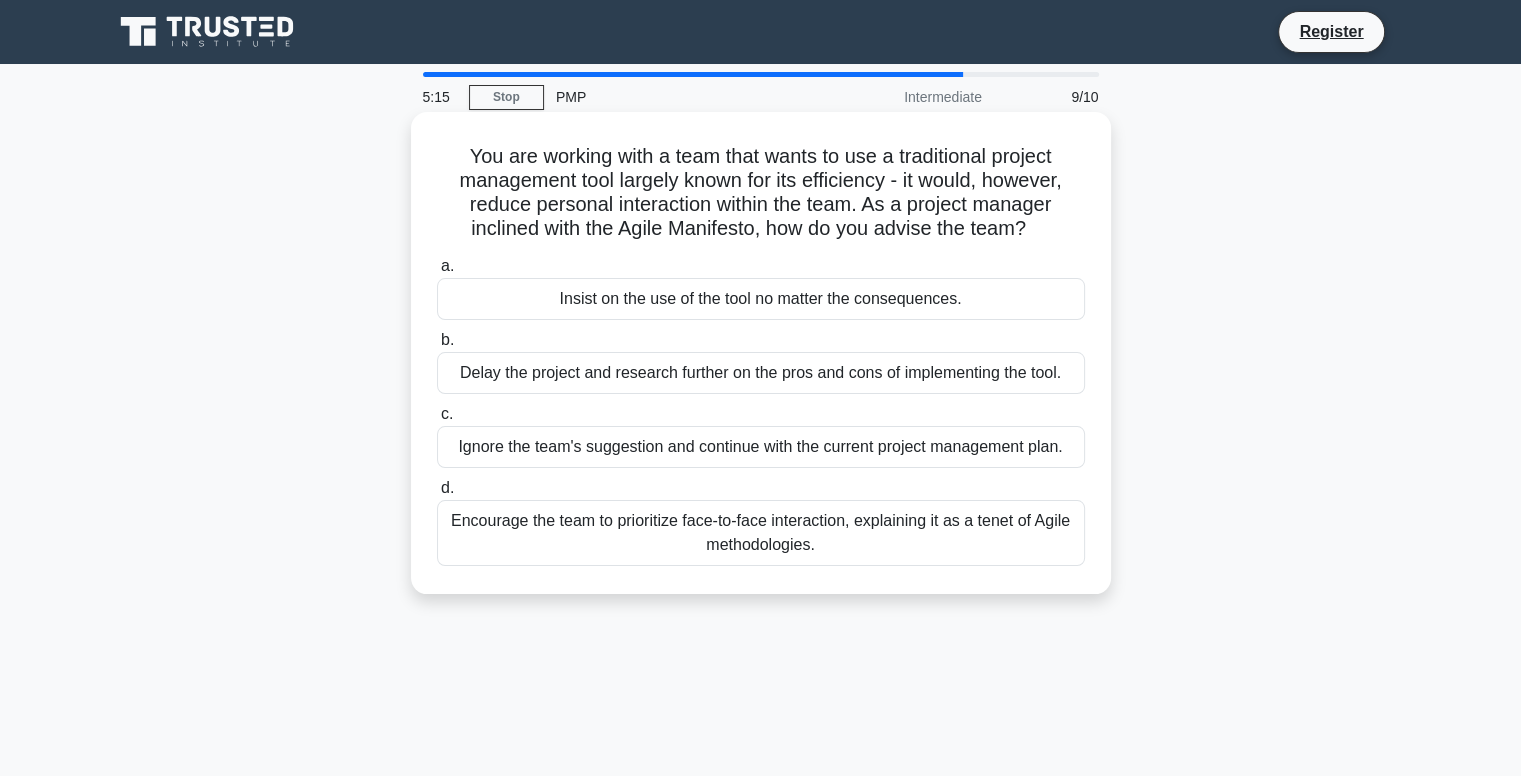 click on "Encourage the team to prioritize face-to-face interaction, explaining it as a tenet of Agile methodologies." at bounding box center (761, 533) 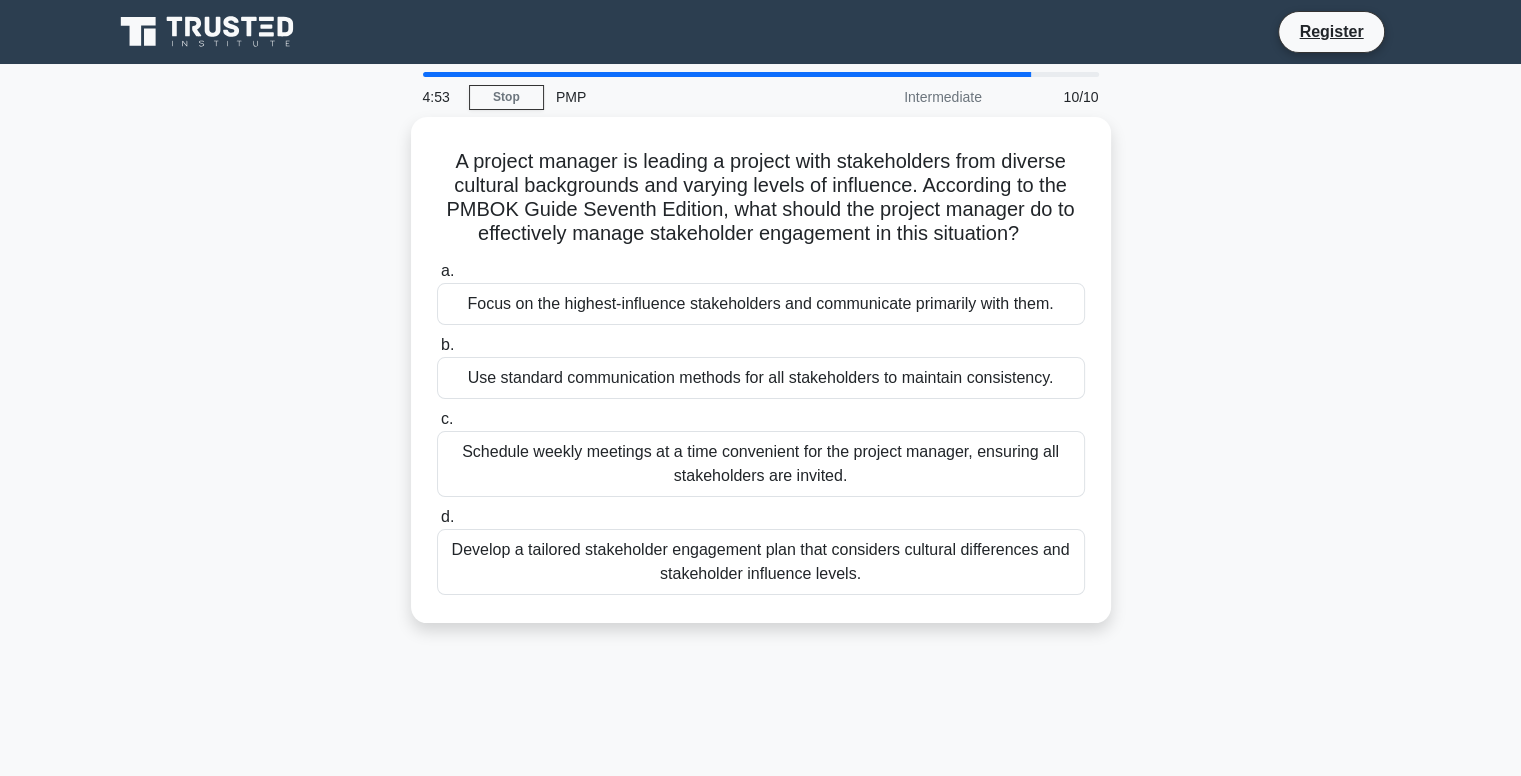 click on "Develop a tailored stakeholder engagement plan that considers cultural differences and stakeholder influence levels." at bounding box center [761, 562] 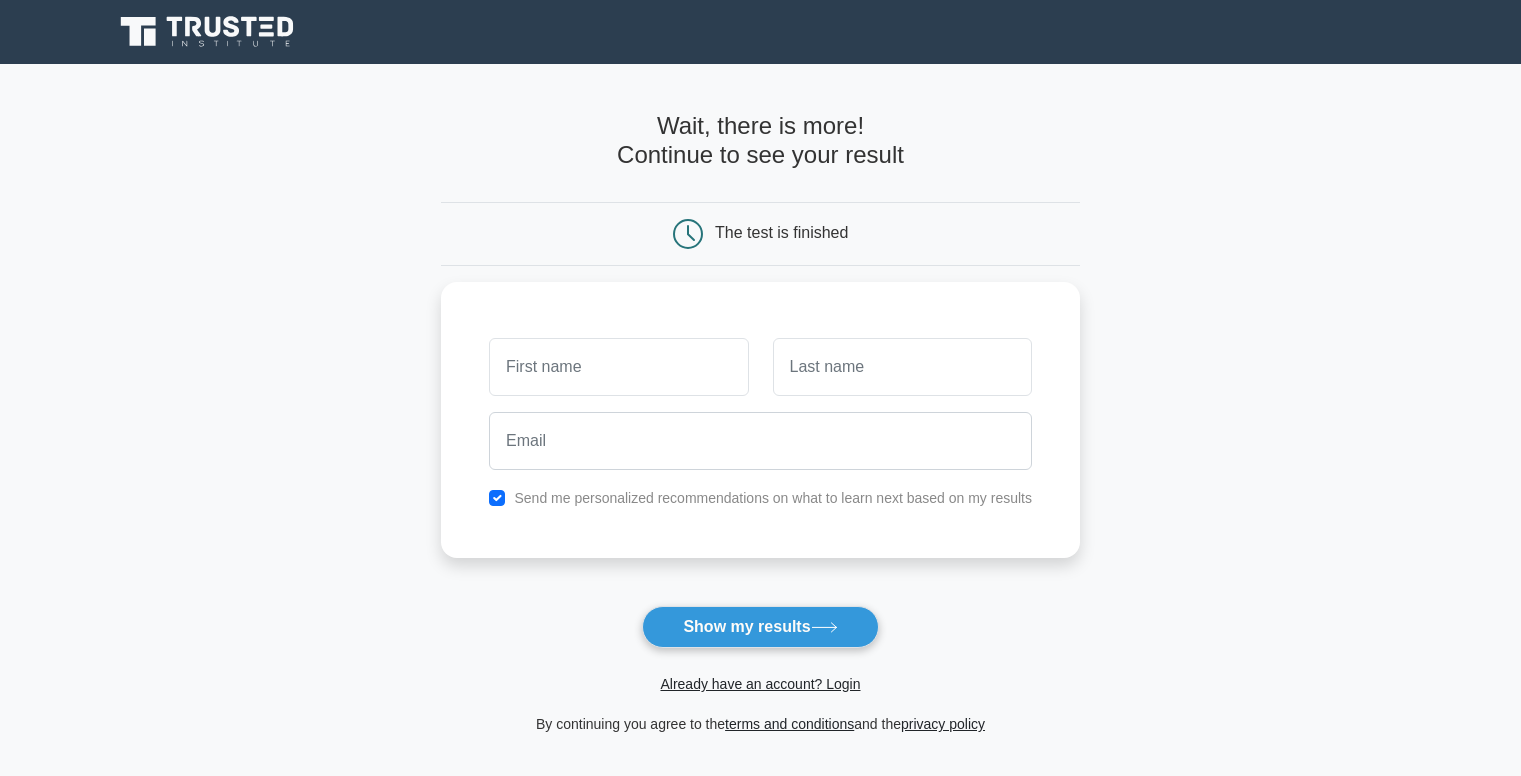 scroll, scrollTop: 0, scrollLeft: 0, axis: both 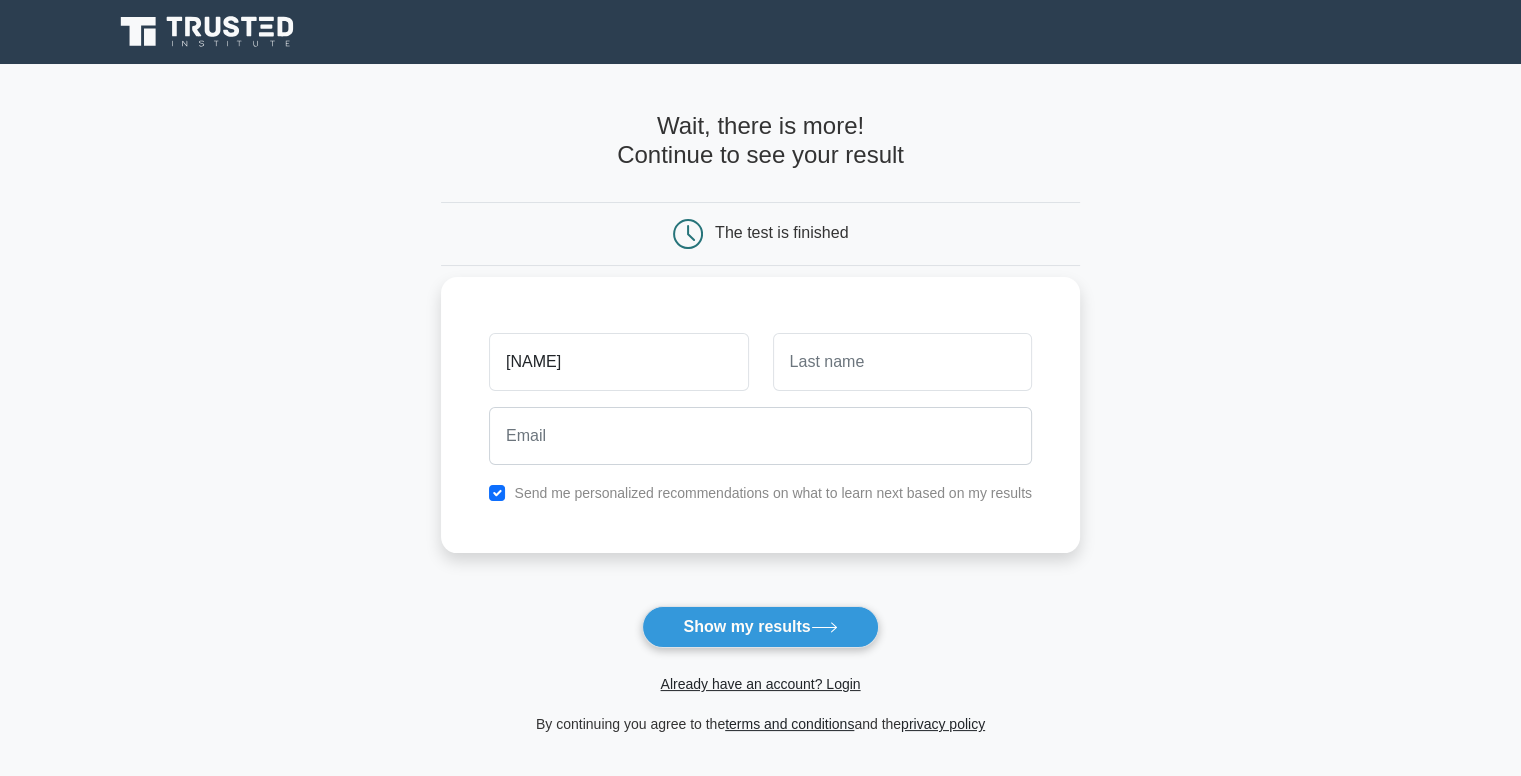 type on "[FIRST]" 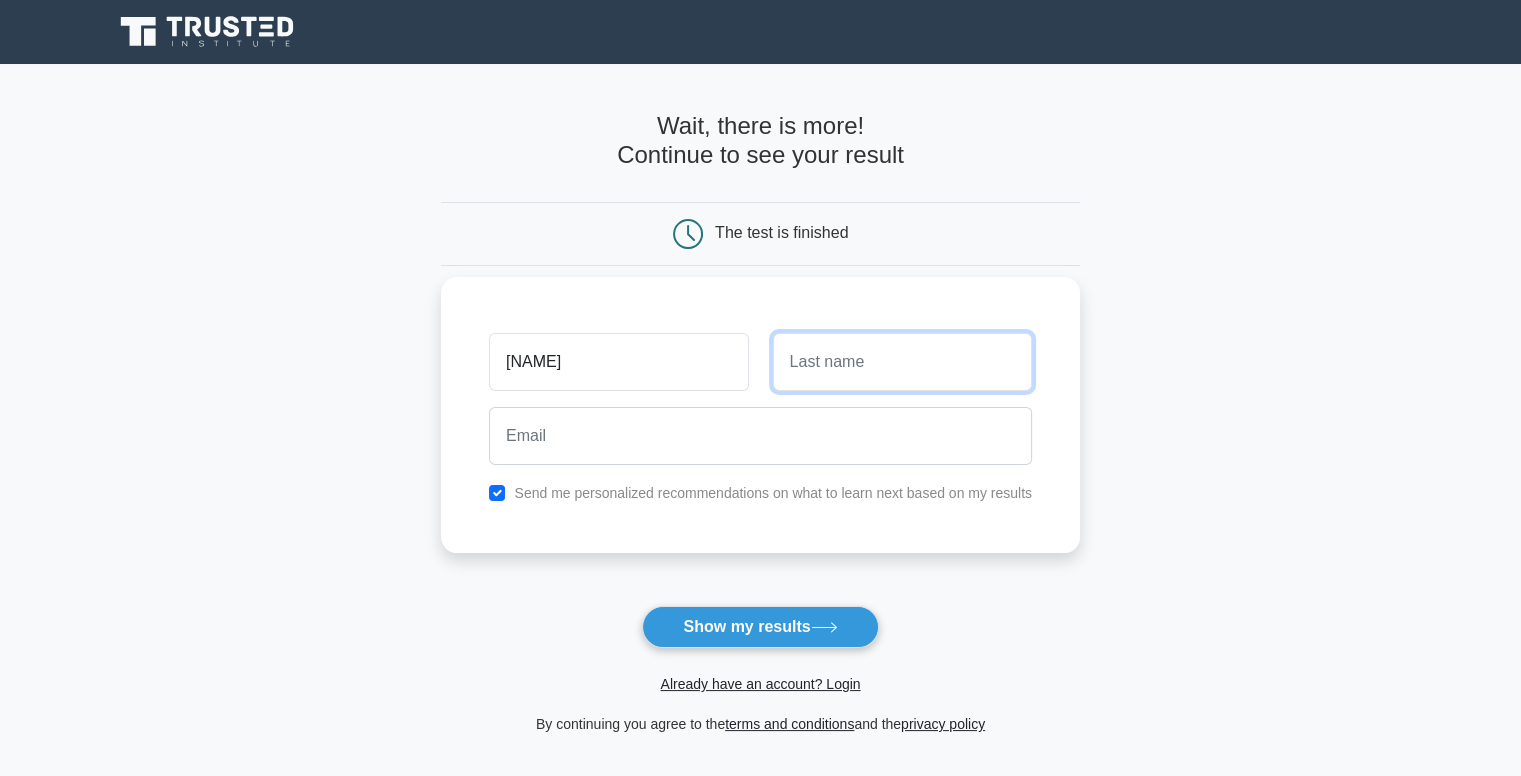 click at bounding box center [902, 362] 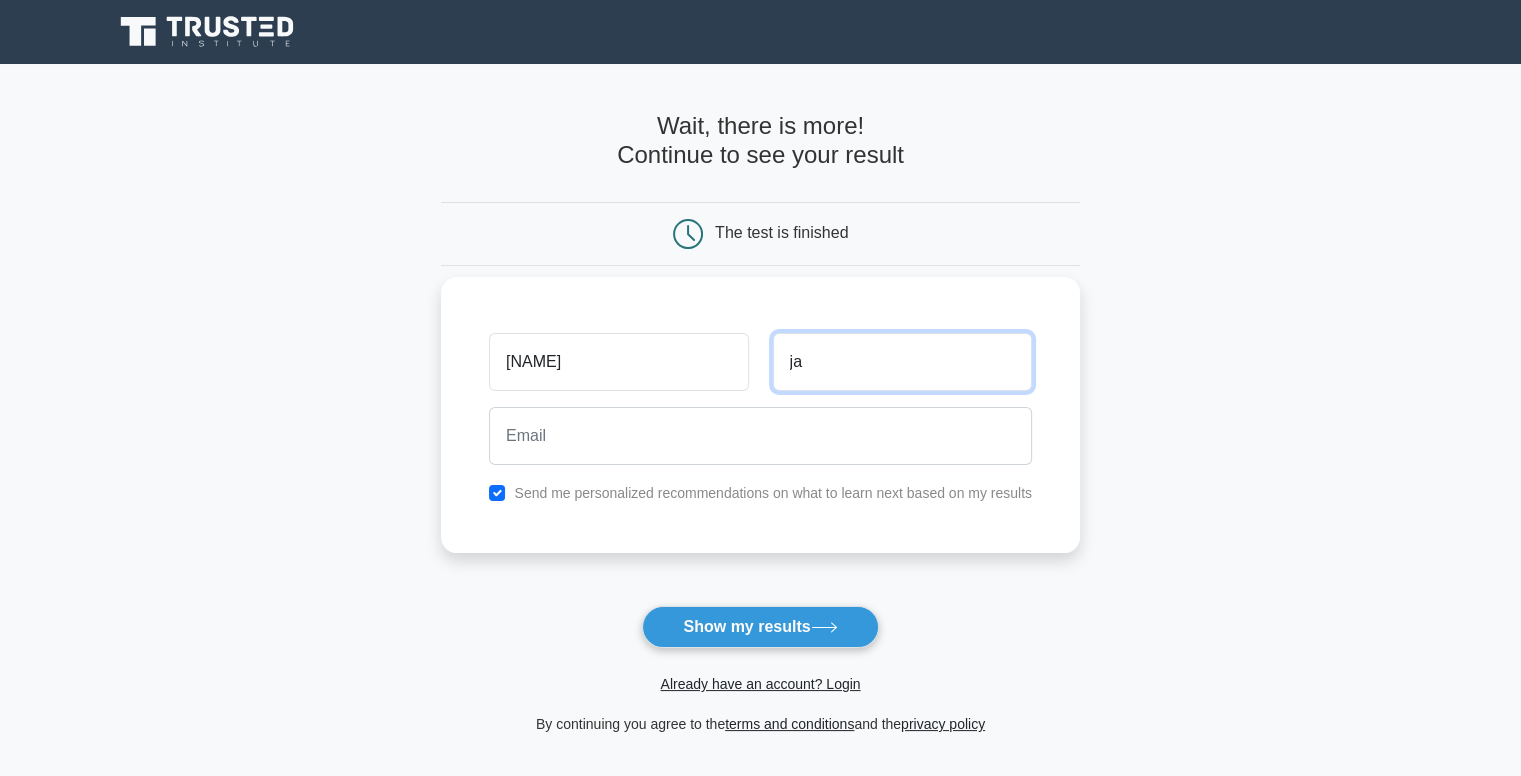 type on "j" 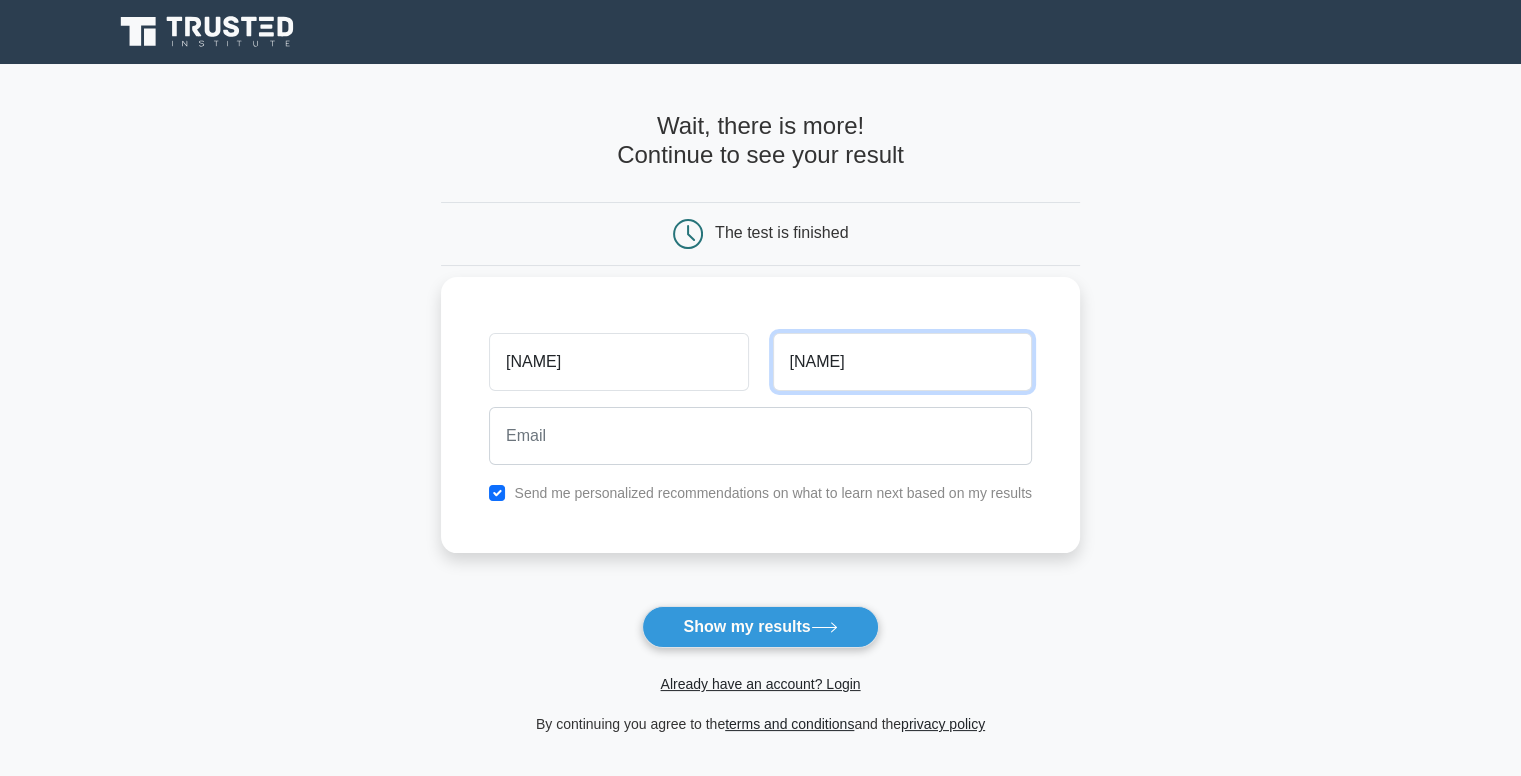 type on "Jacob" 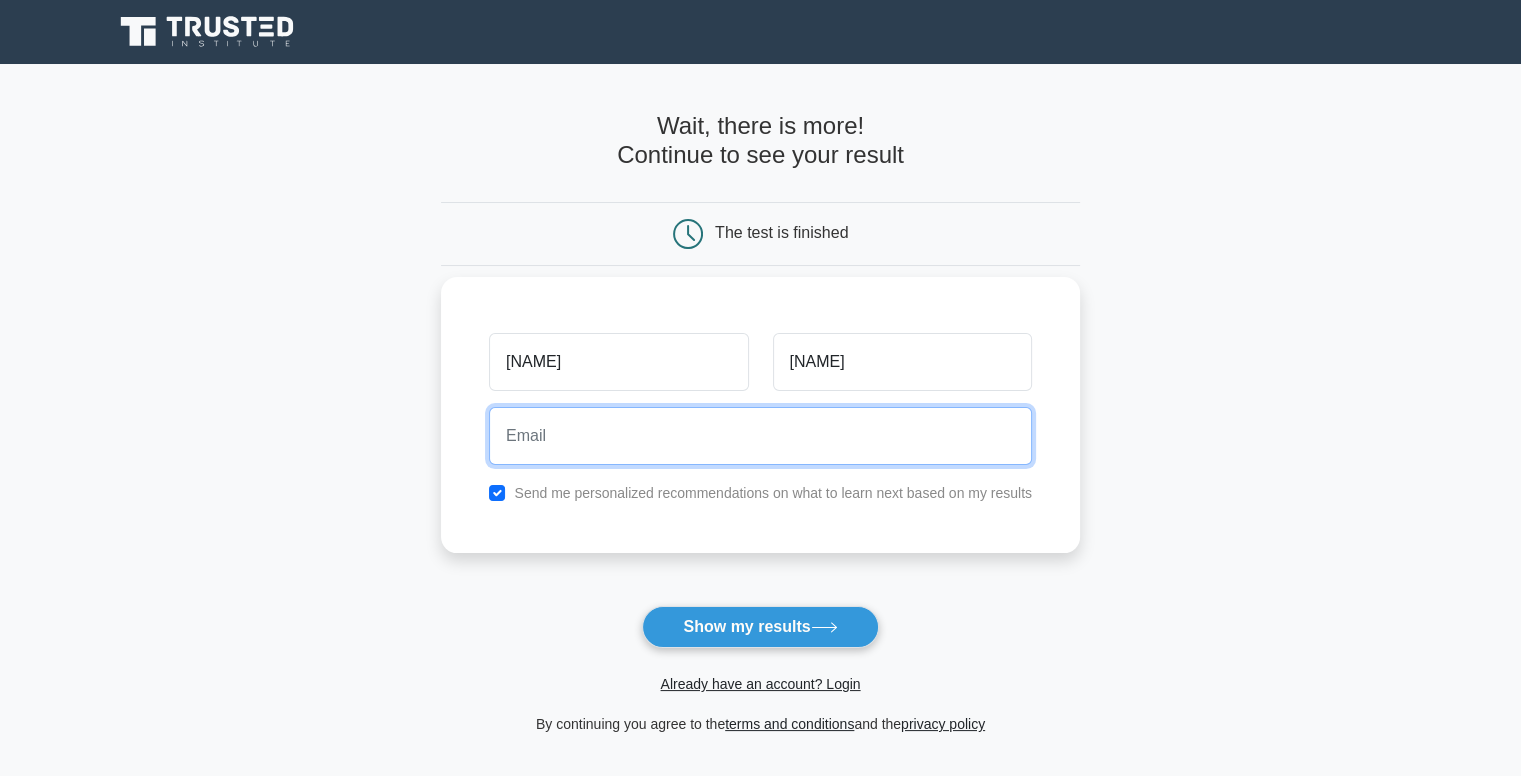 click at bounding box center (760, 436) 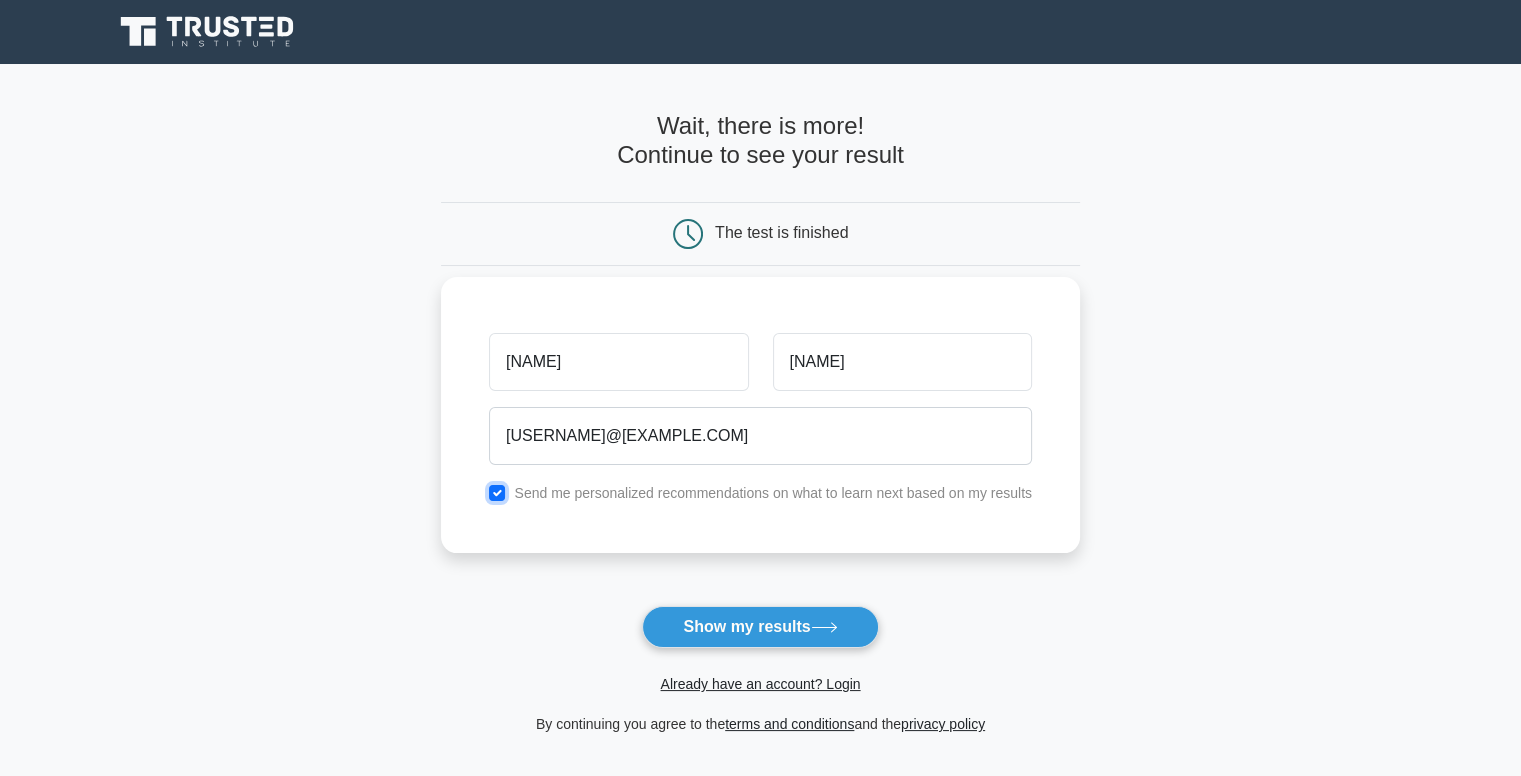 click at bounding box center [497, 493] 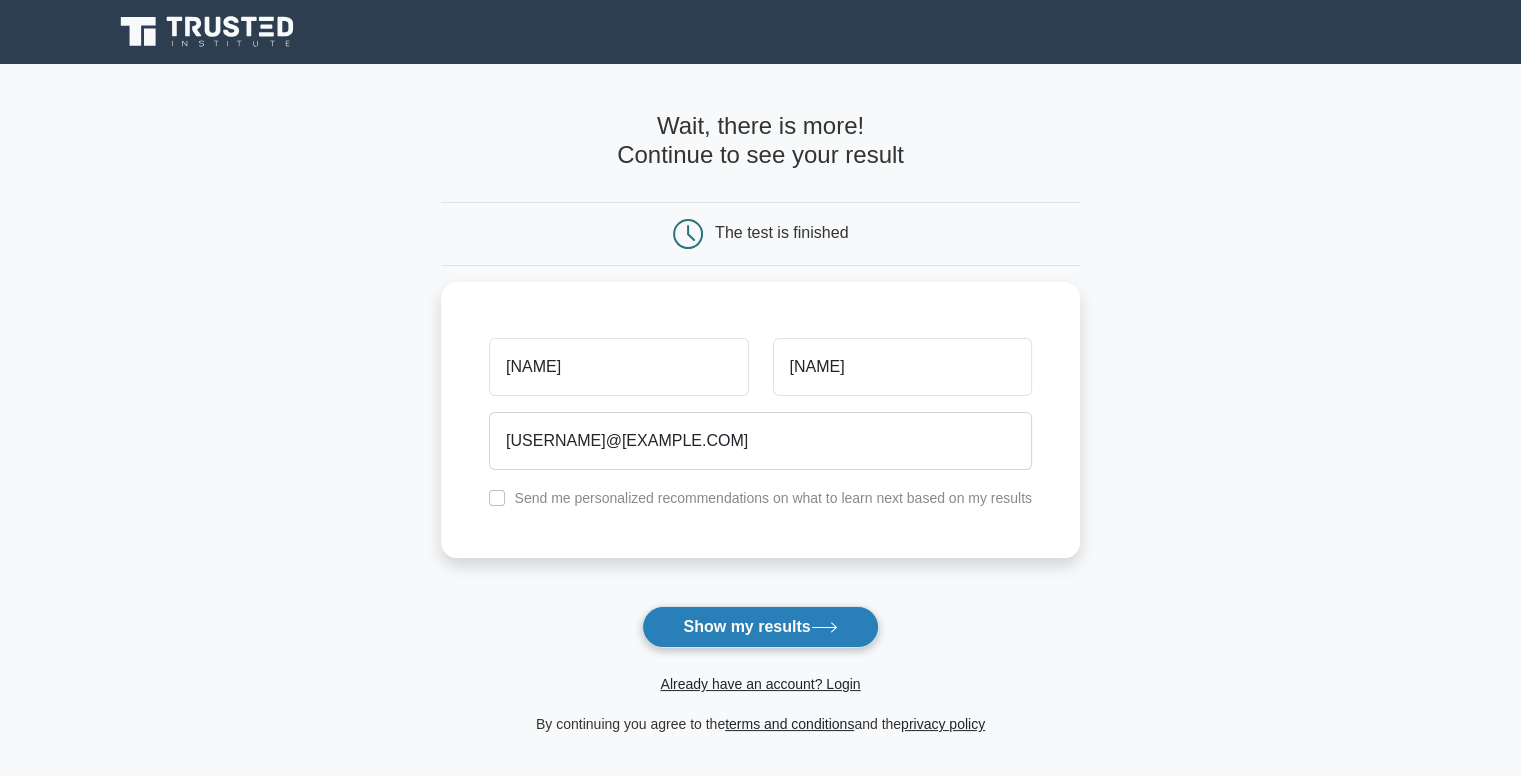 click on "Show my results" at bounding box center [760, 627] 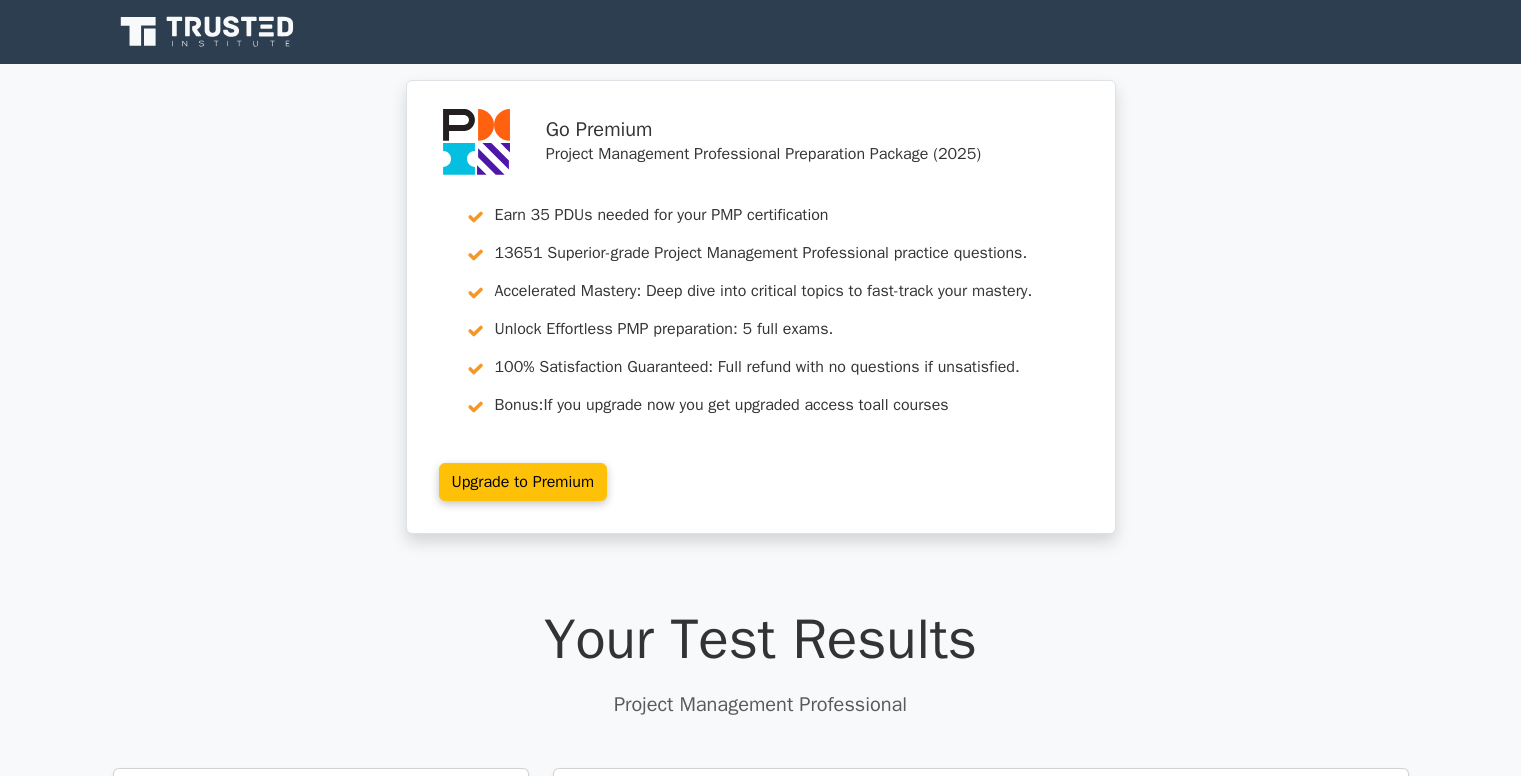 scroll, scrollTop: 0, scrollLeft: 0, axis: both 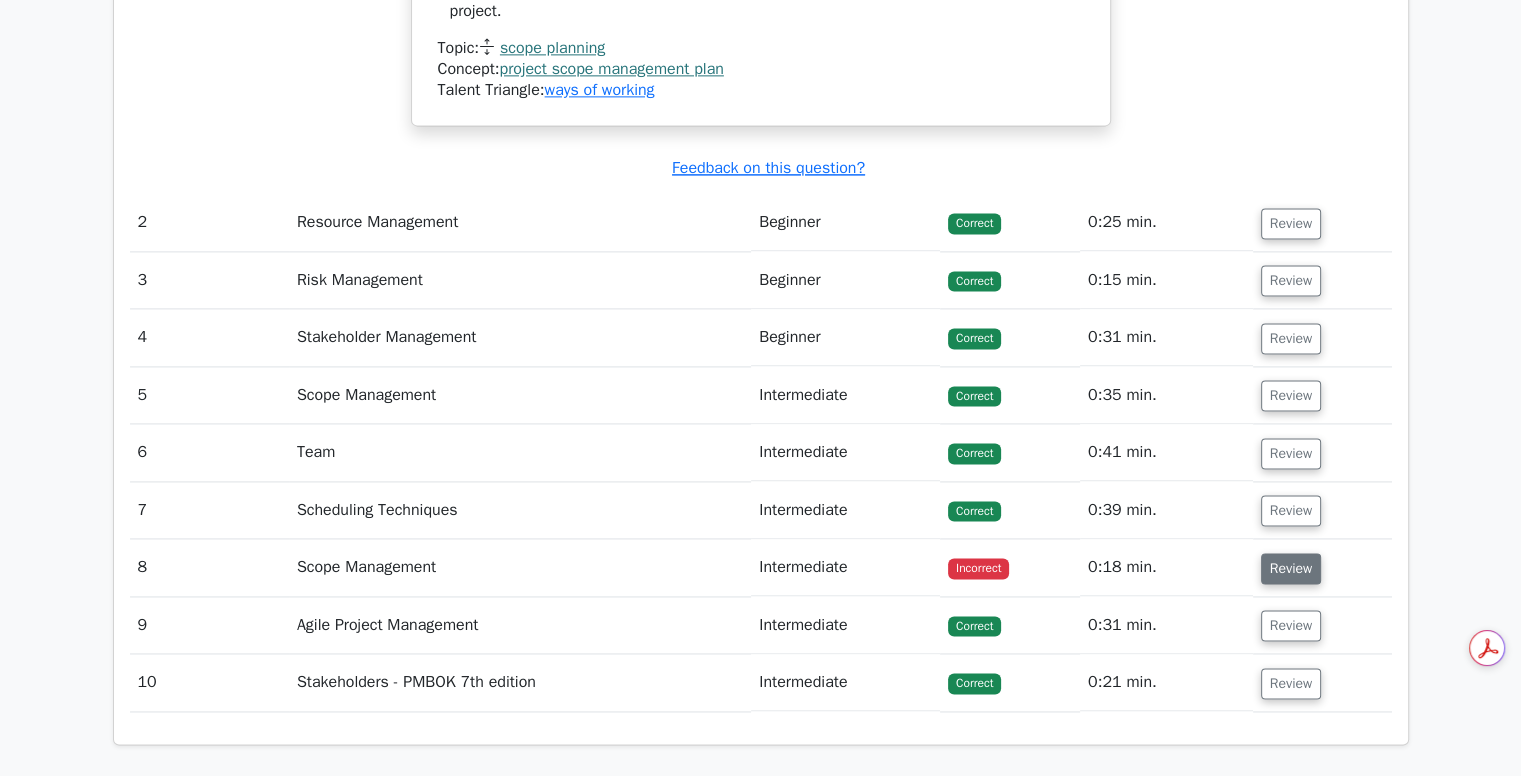 click on "Review" at bounding box center (1291, 568) 